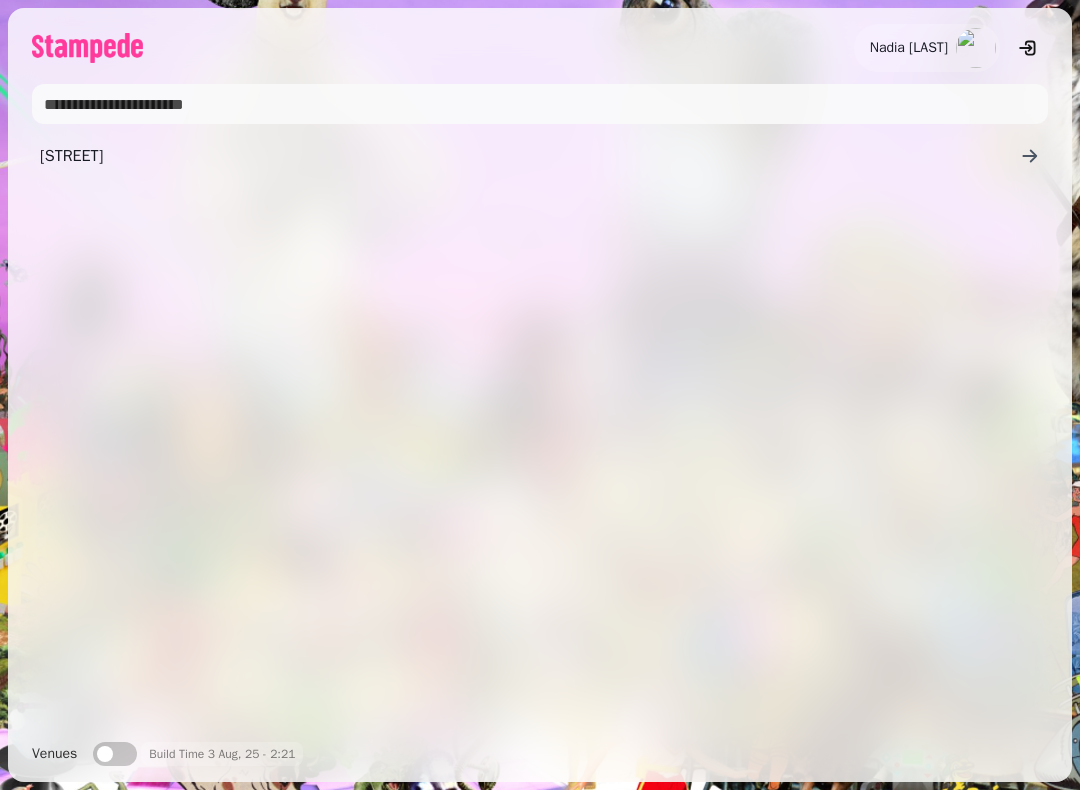 scroll, scrollTop: 0, scrollLeft: 0, axis: both 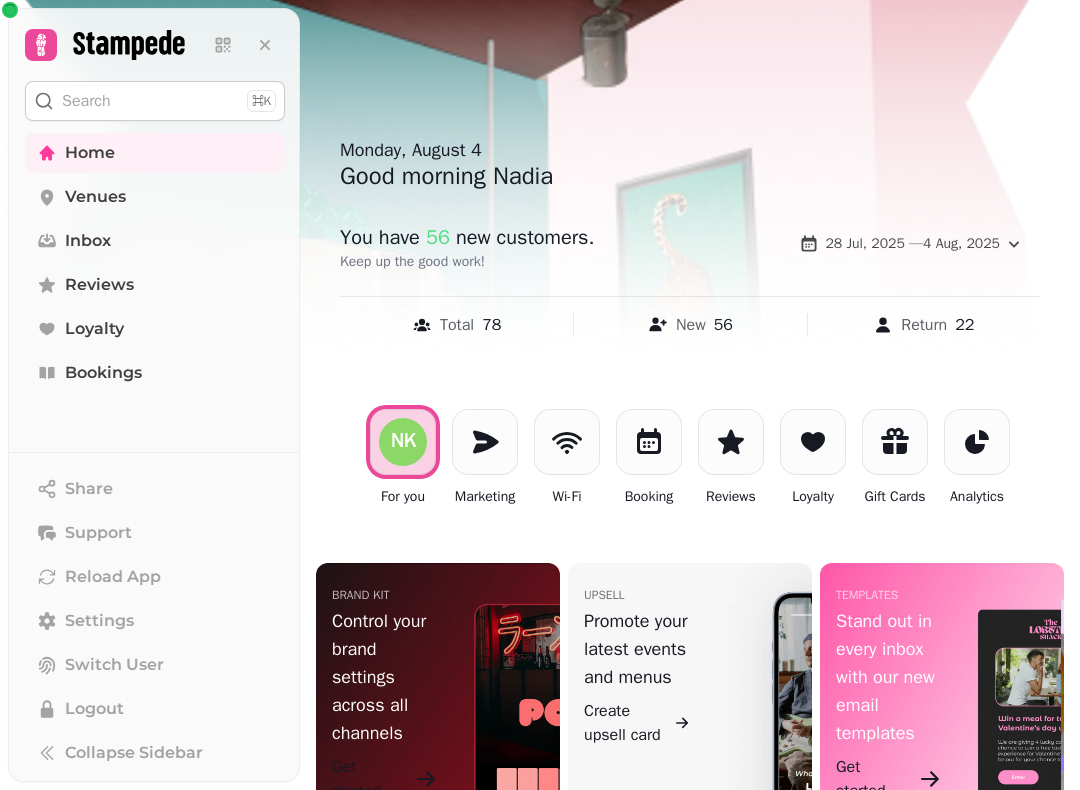 click 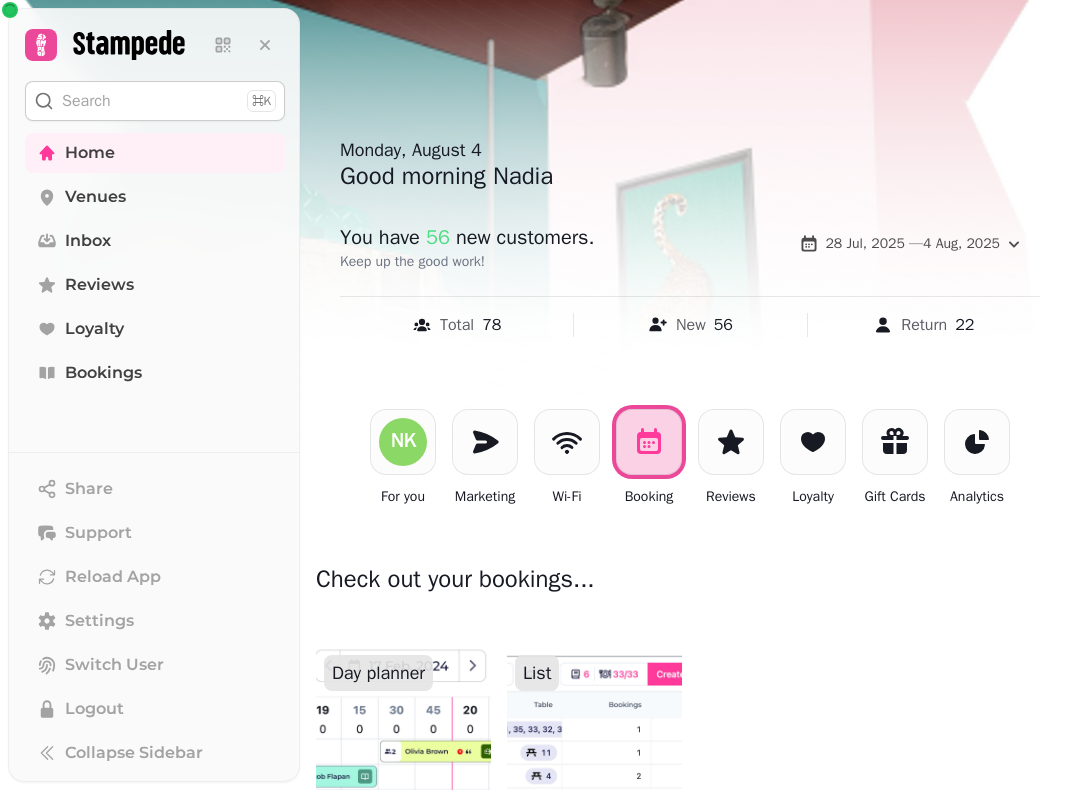 click at bounding box center (594, 731) 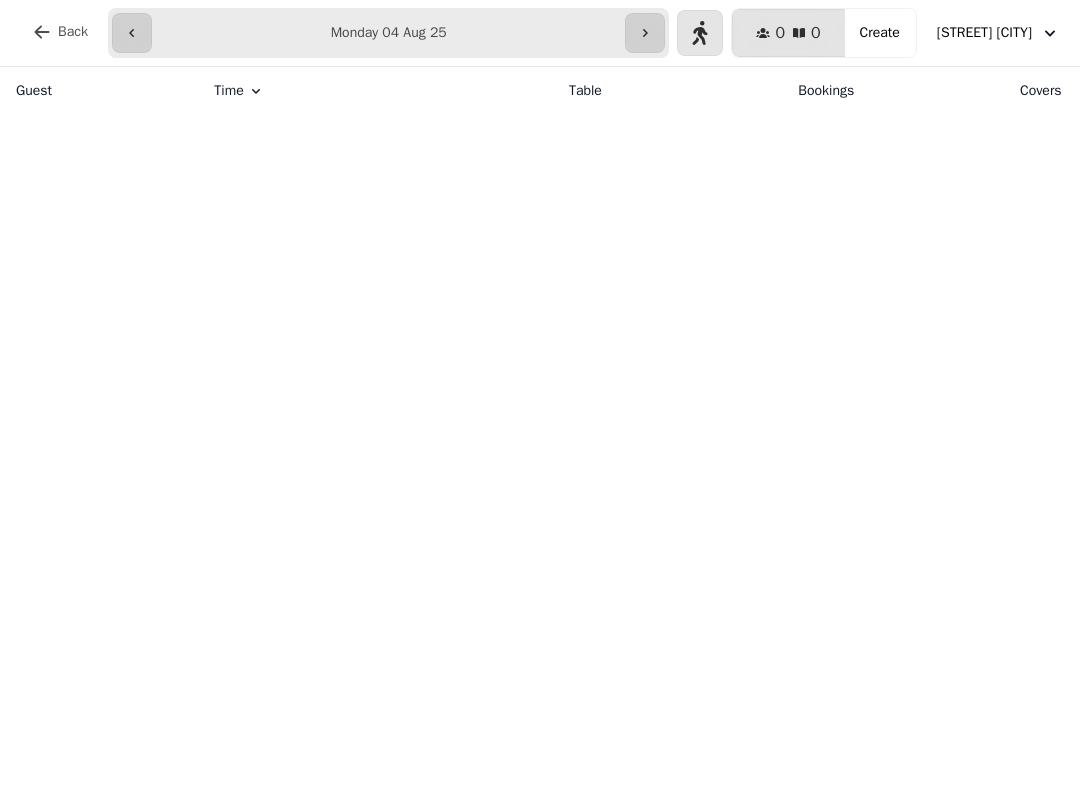 click at bounding box center (645, 33) 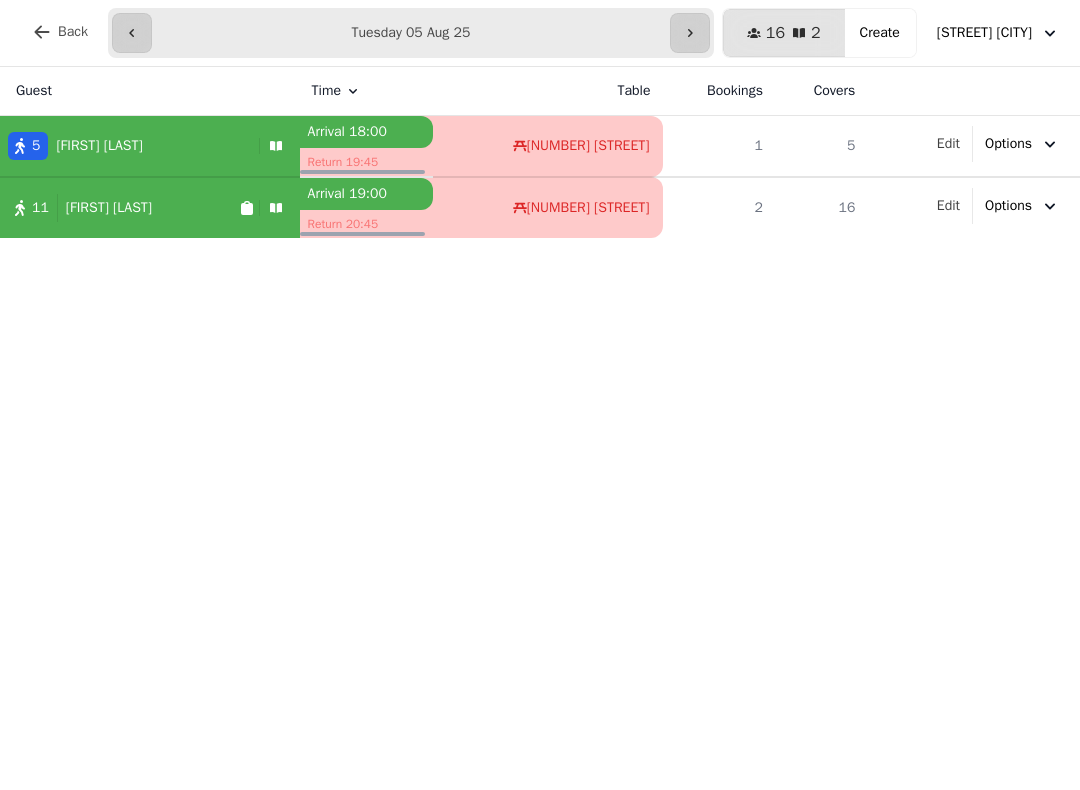 click on "[FIRST]   [LAST]" at bounding box center (109, 208) 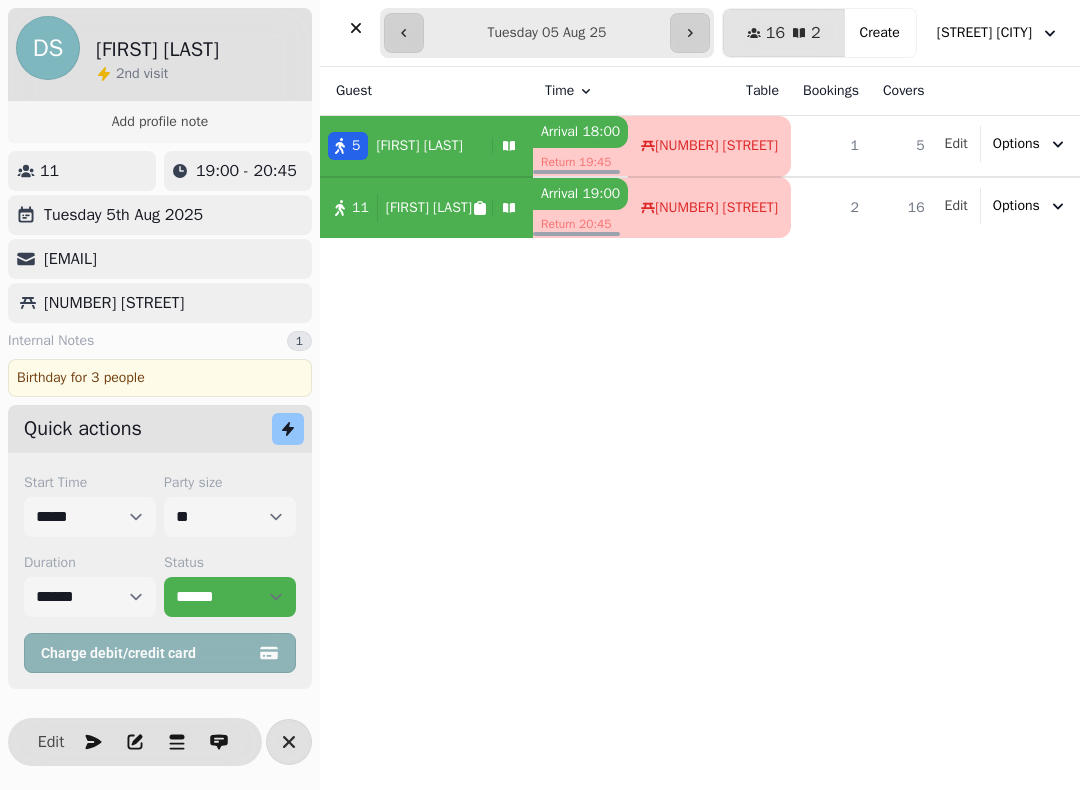 click on "[FIRST] Time Table Bookings Covers 5 [FIRST]   [LAST] Arrival   18:00 Return   19:45 [NUMBER] [STREET] 1 5 Edit Options 11 [FIRST]   [LAST] Arrival   19:00 Return   20:45 [NUMBER] [STREET]  2 16 Edit Options" at bounding box center (700, 428) 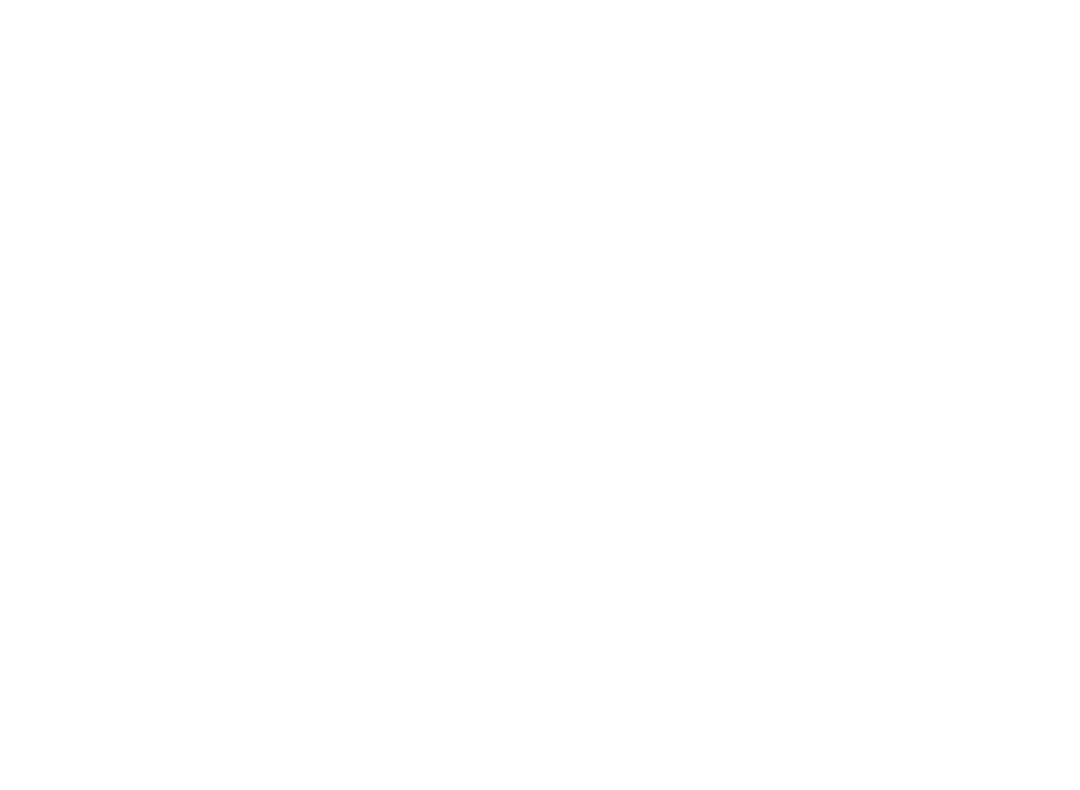 scroll, scrollTop: 0, scrollLeft: 0, axis: both 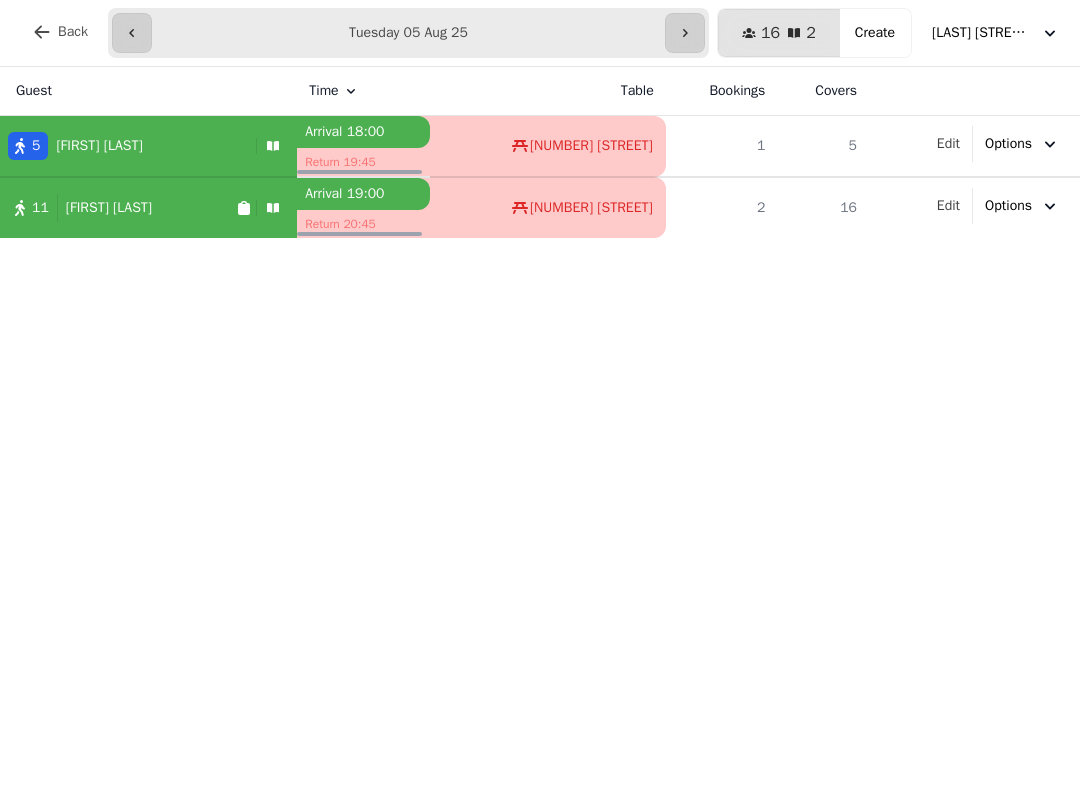 click at bounding box center [132, 33] 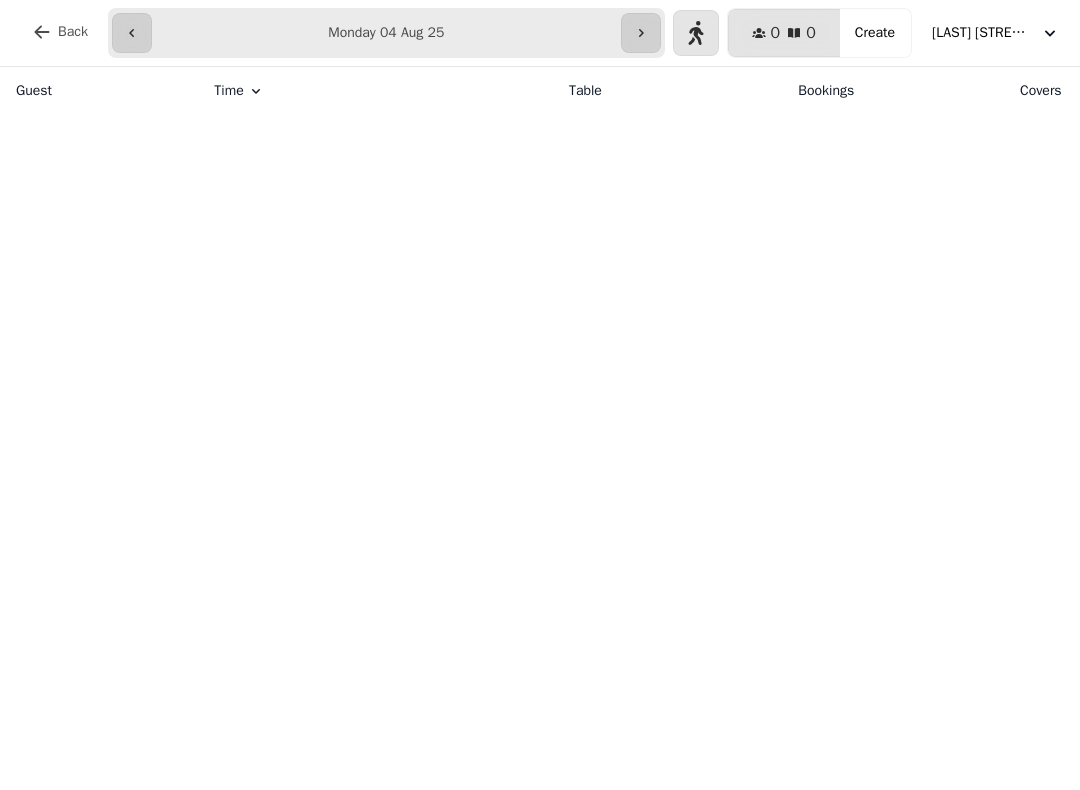 click at bounding box center [641, 33] 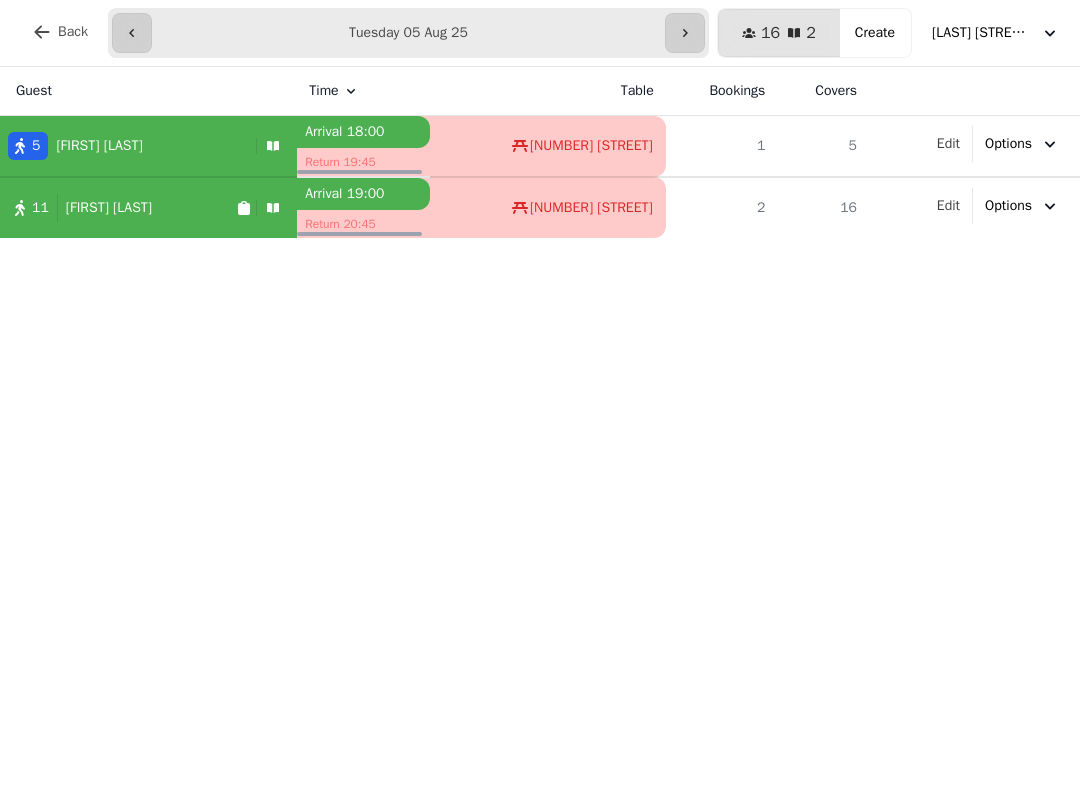 click at bounding box center [685, 33] 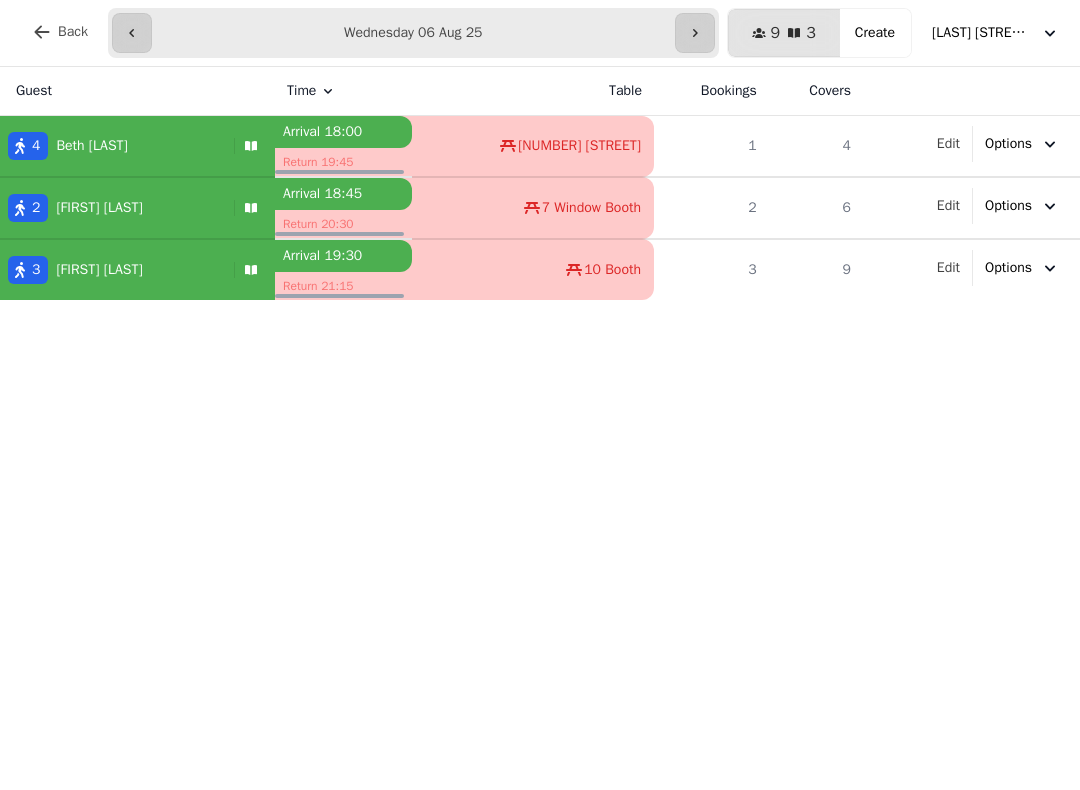 click at bounding box center [695, 33] 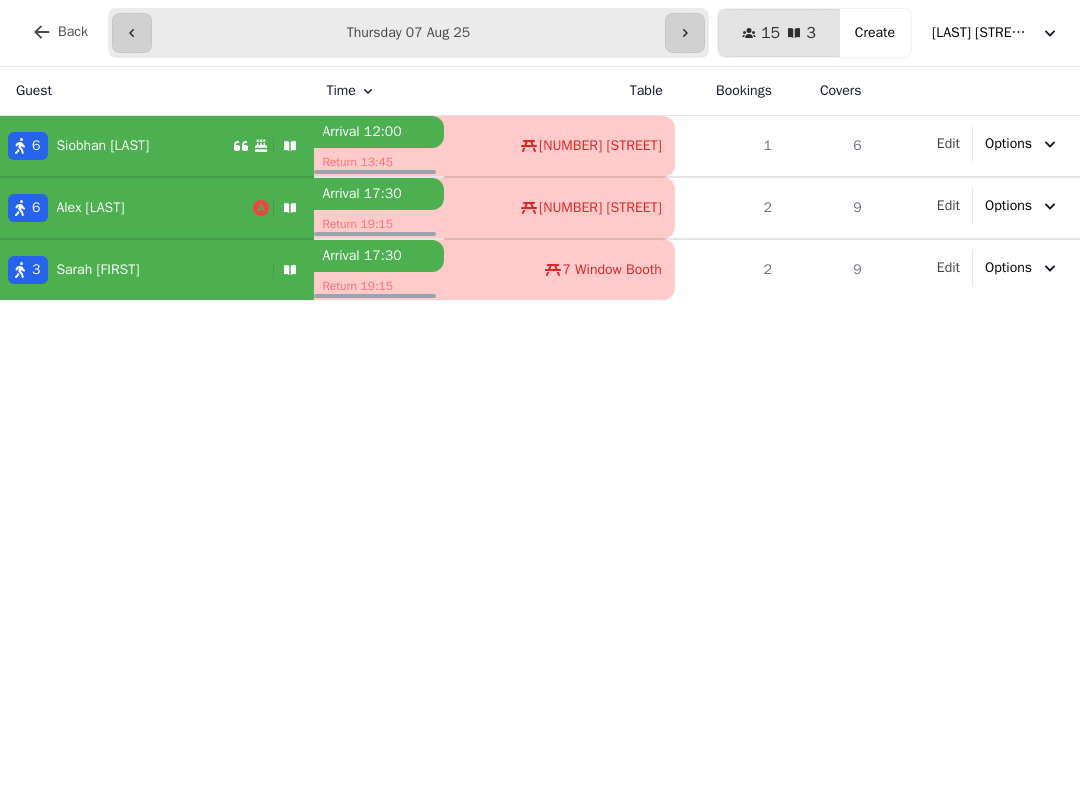 click 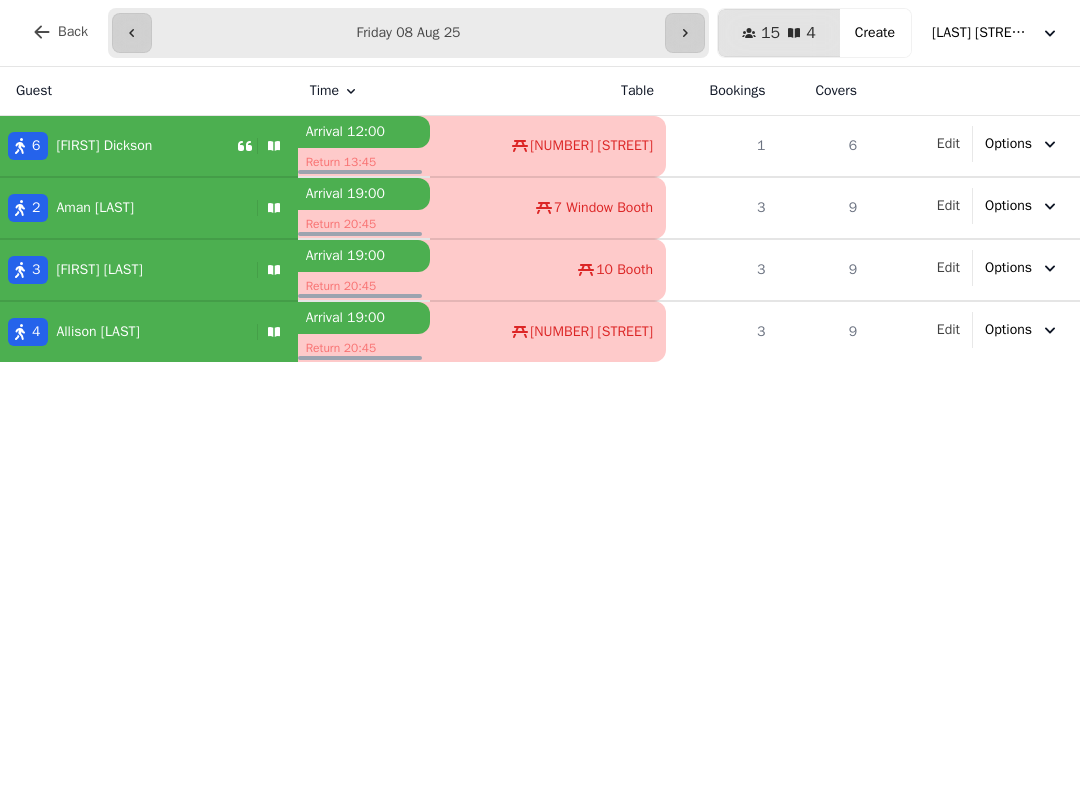 click at bounding box center (685, 33) 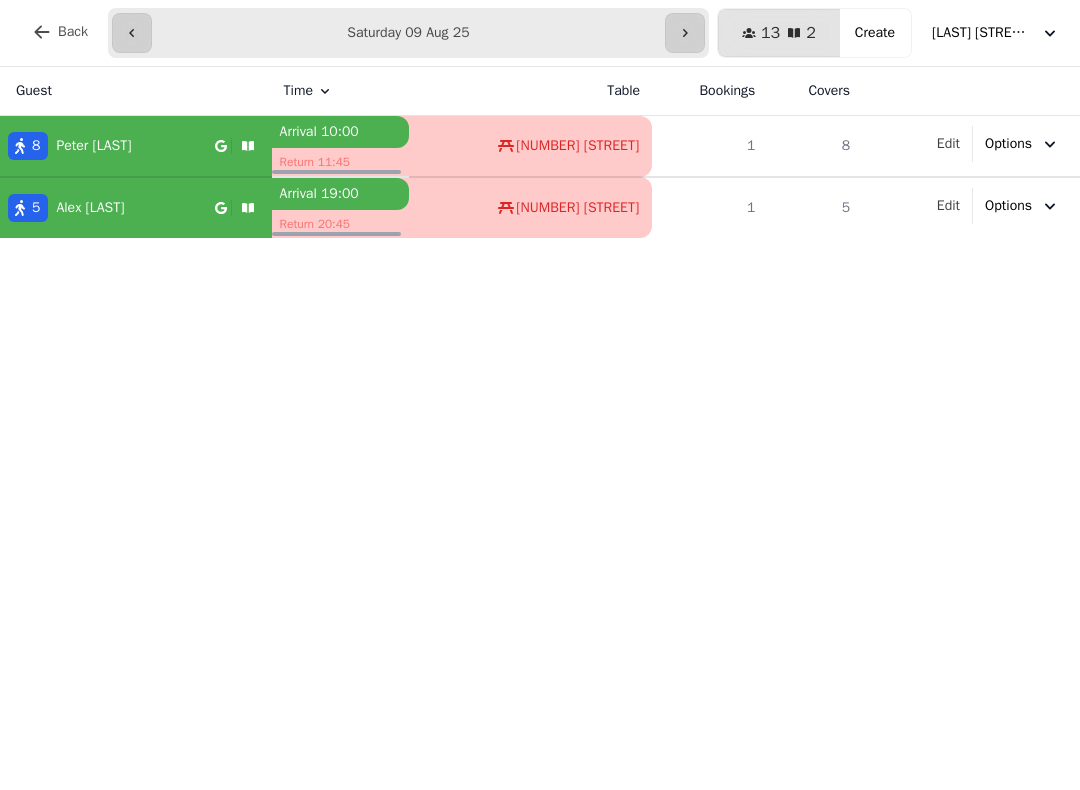 click 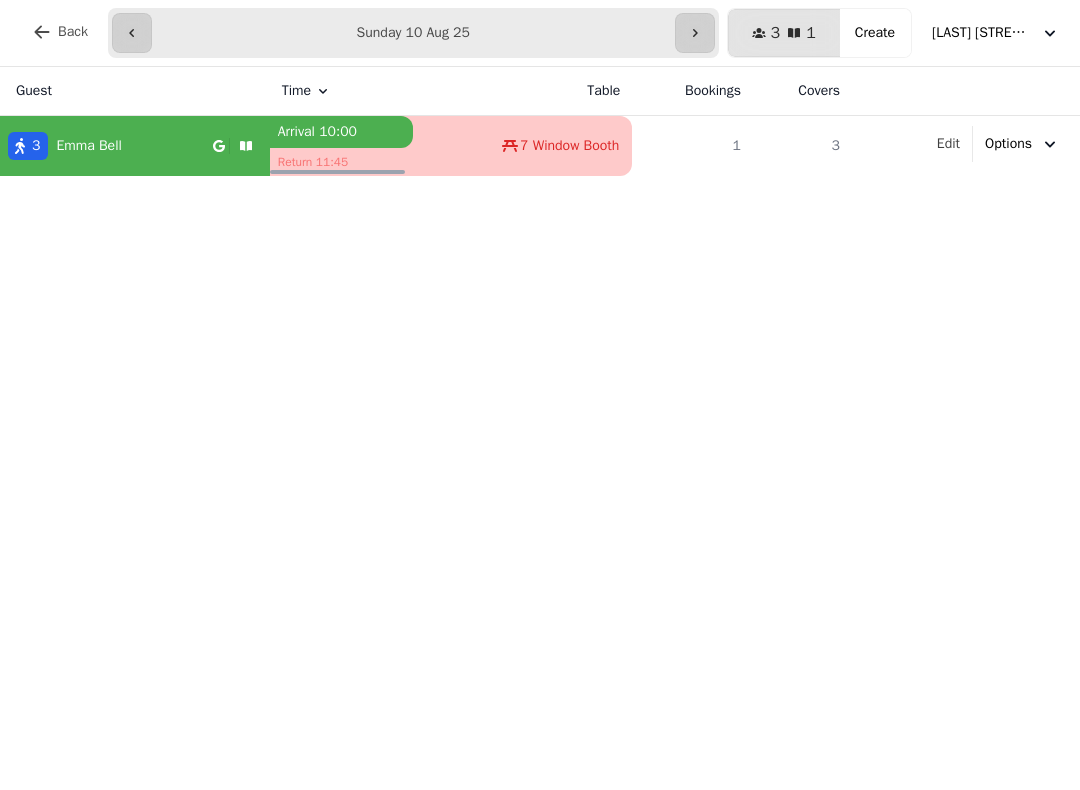 click 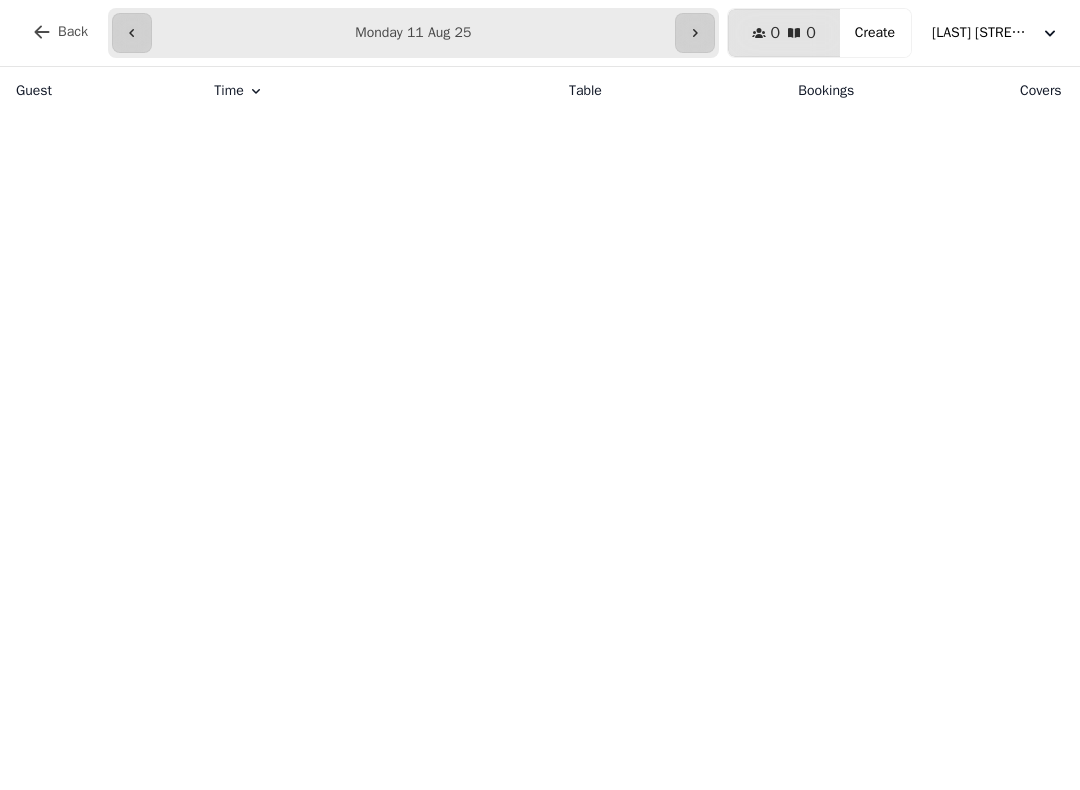 click 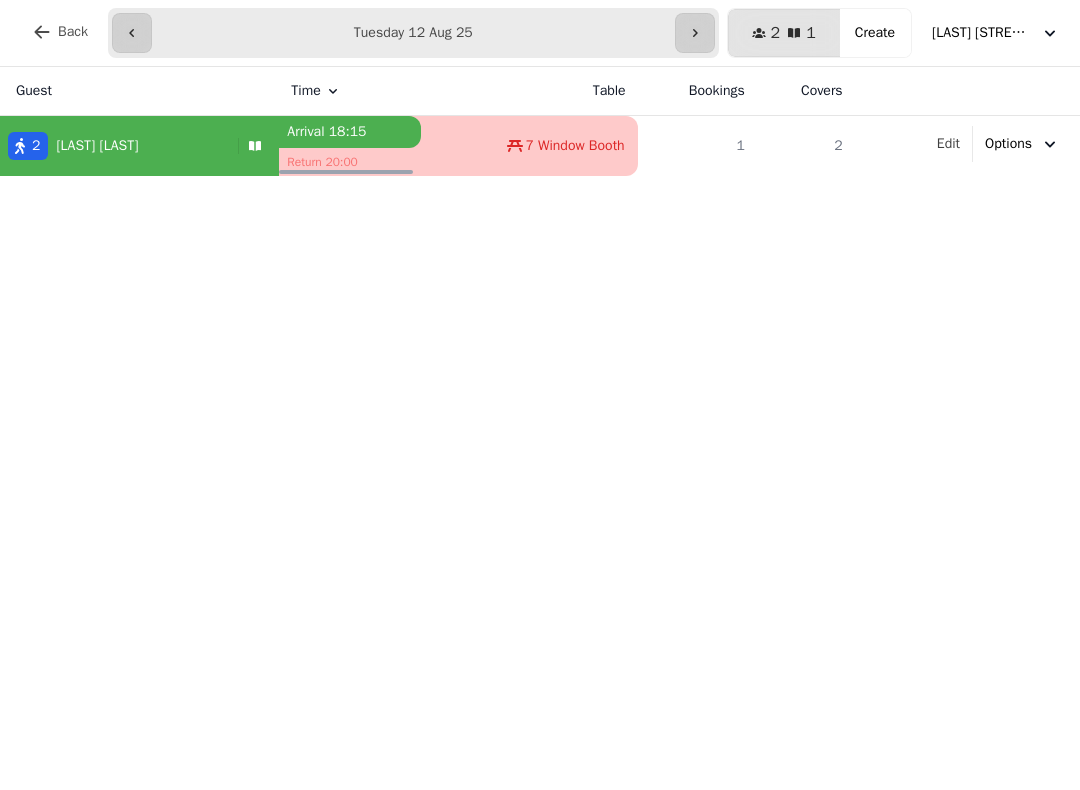 click at bounding box center [132, 33] 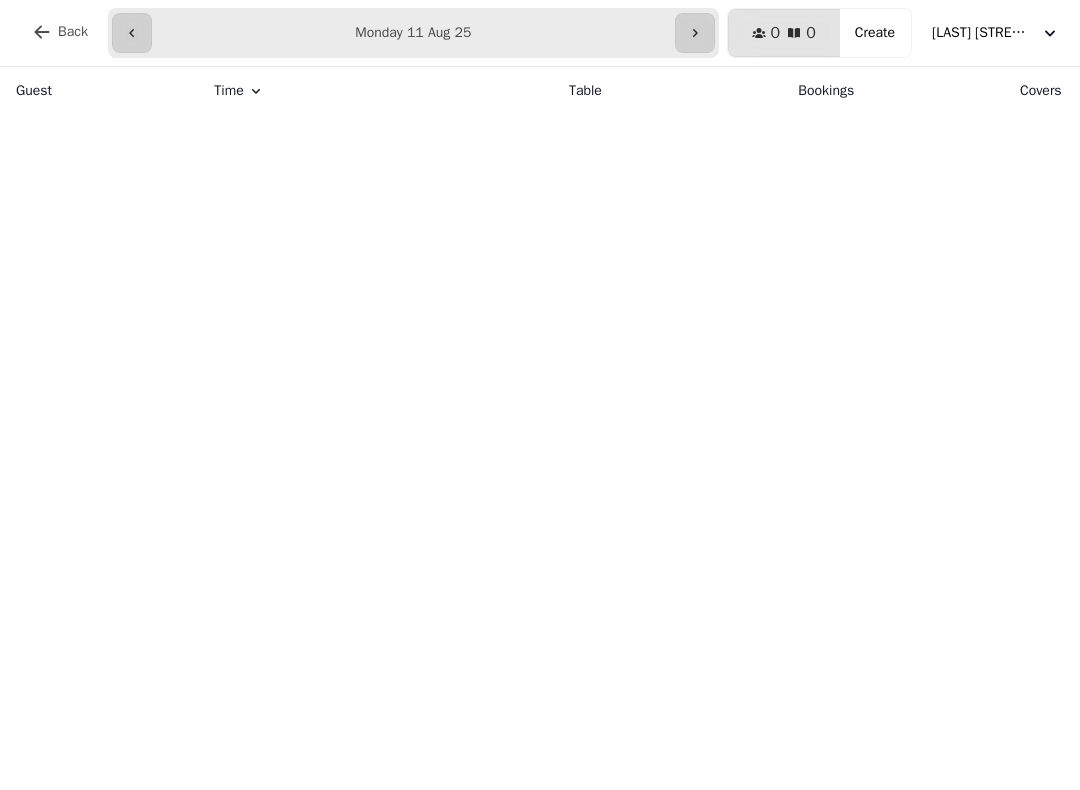 click 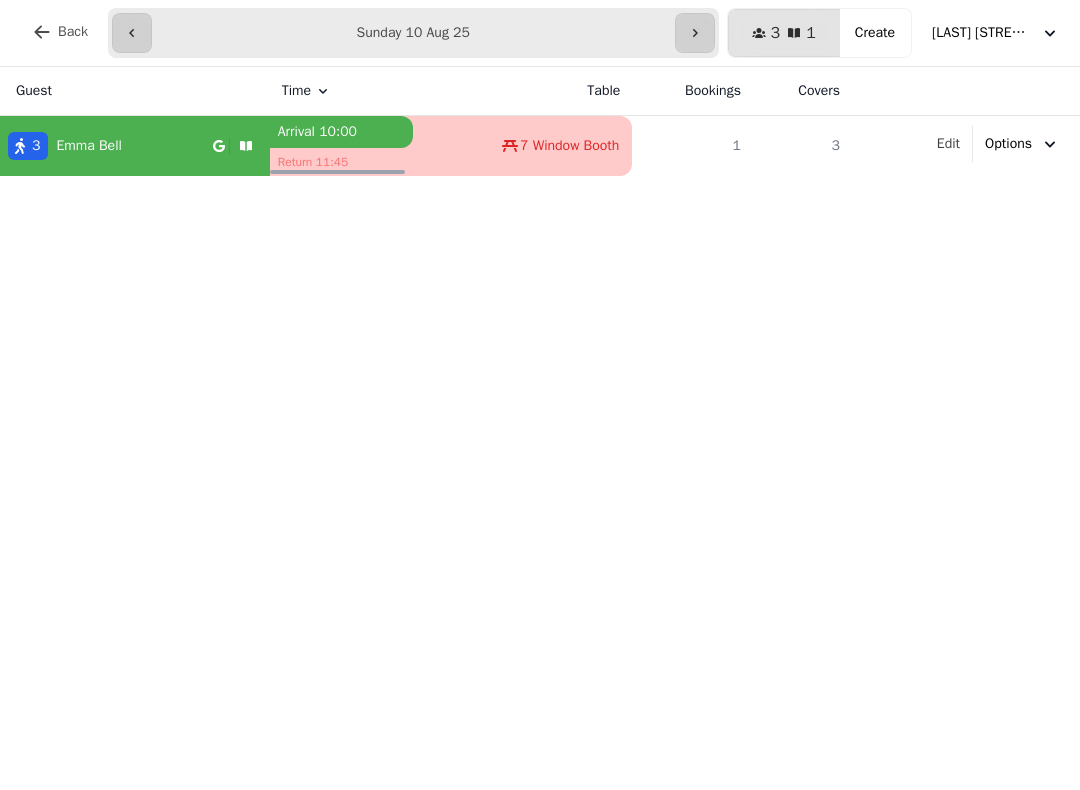 click 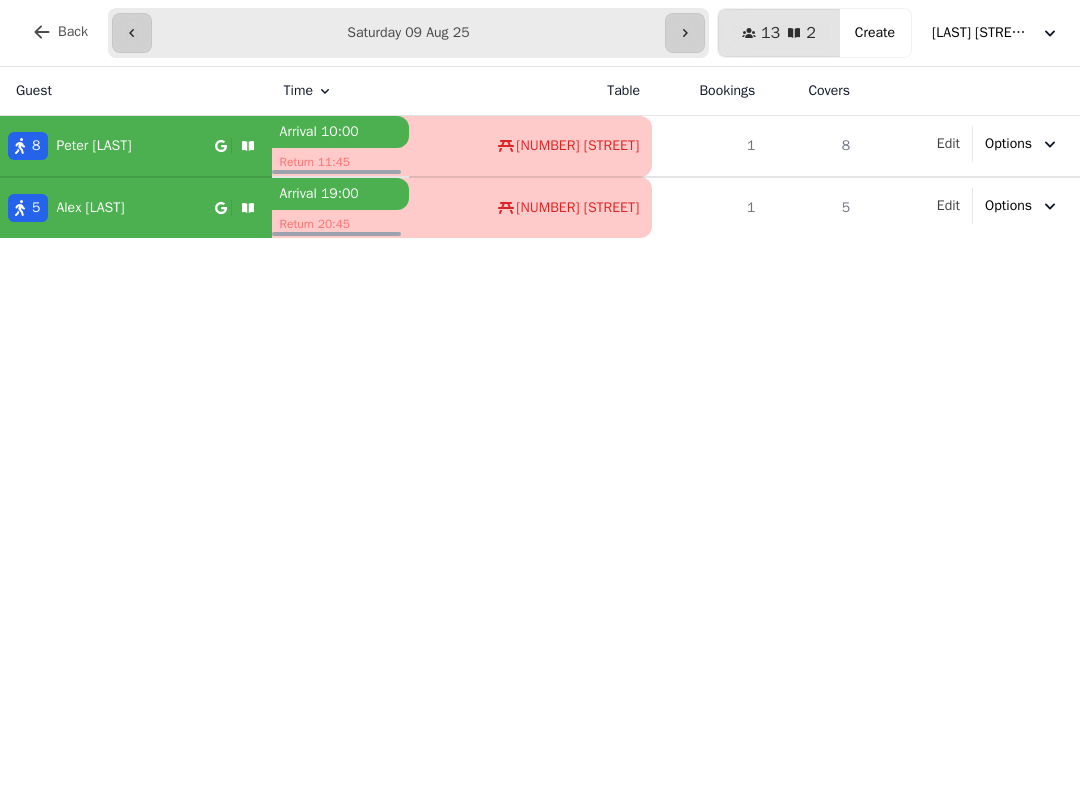 click 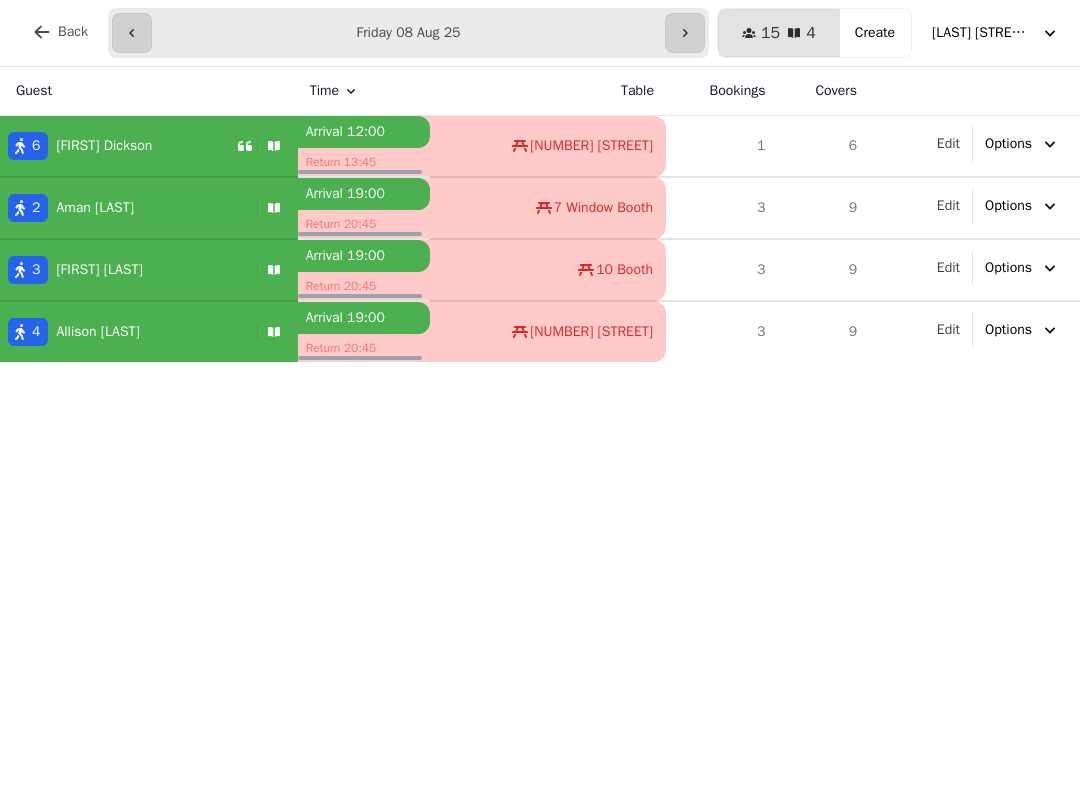 click 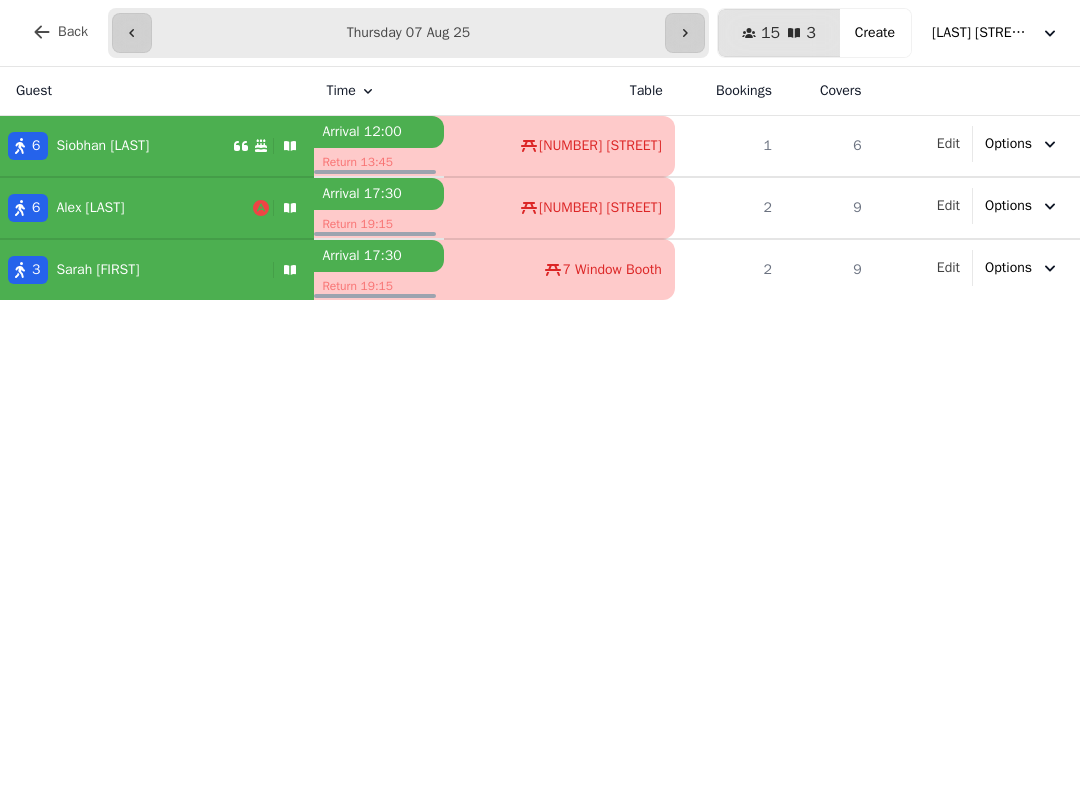 click at bounding box center [132, 33] 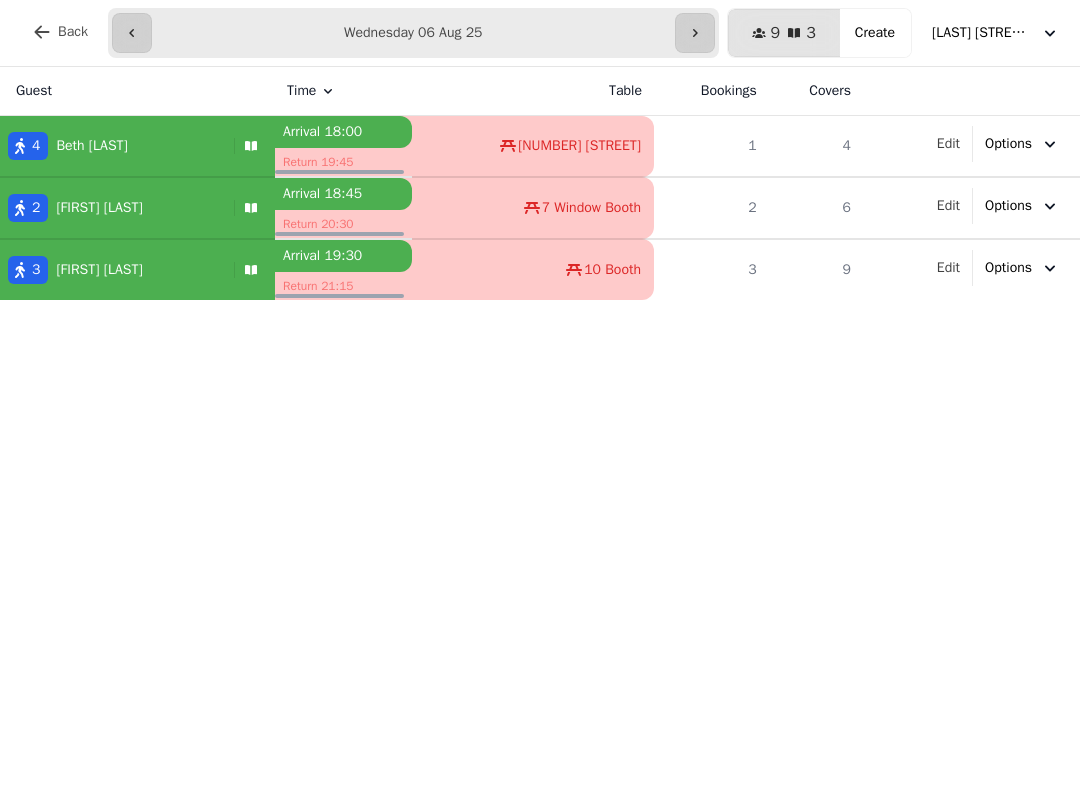 click 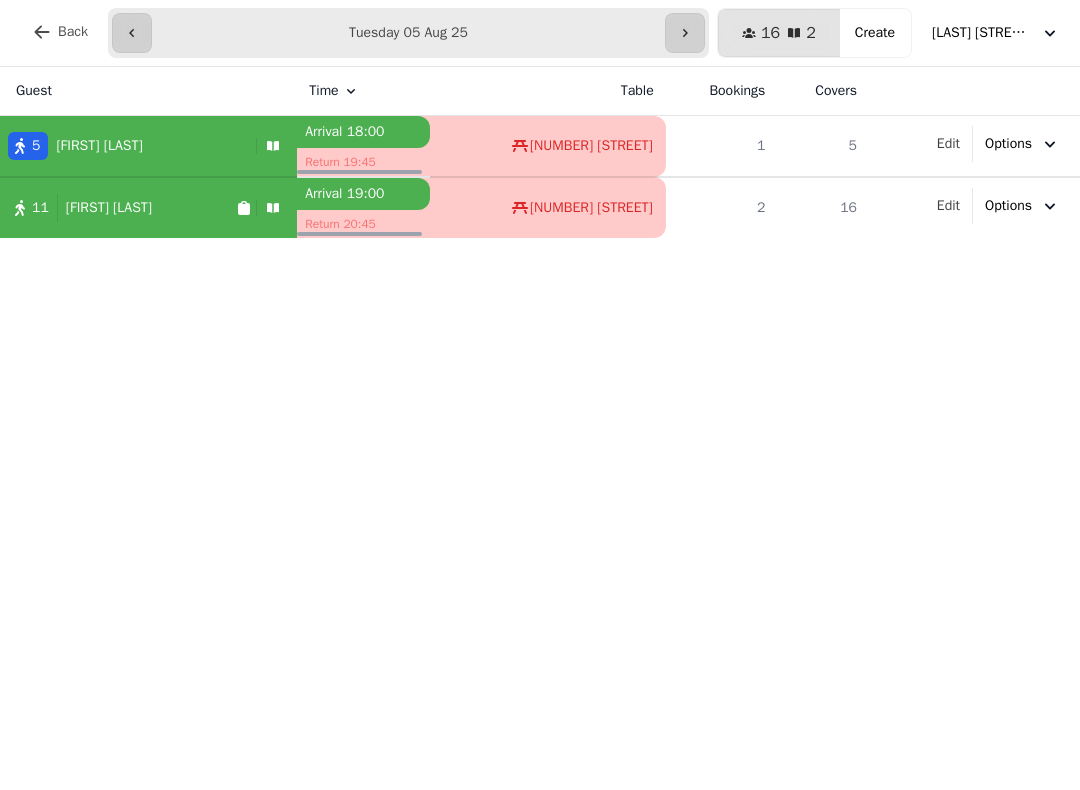 click 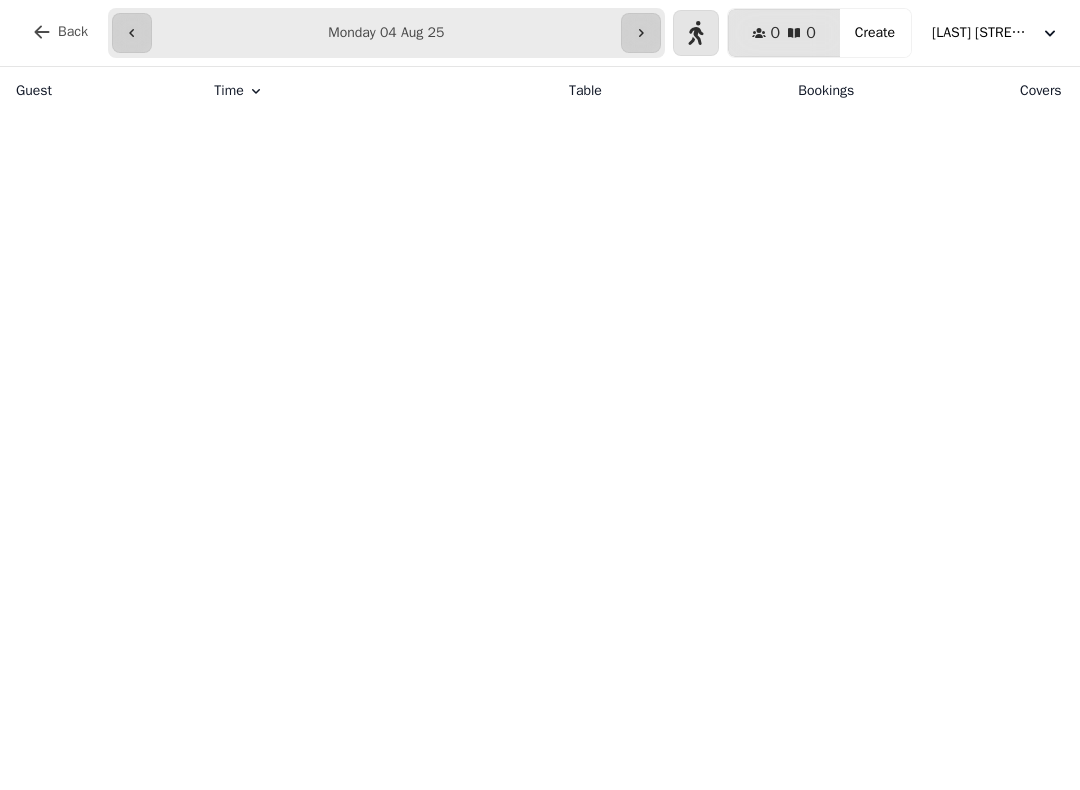 click at bounding box center (132, 33) 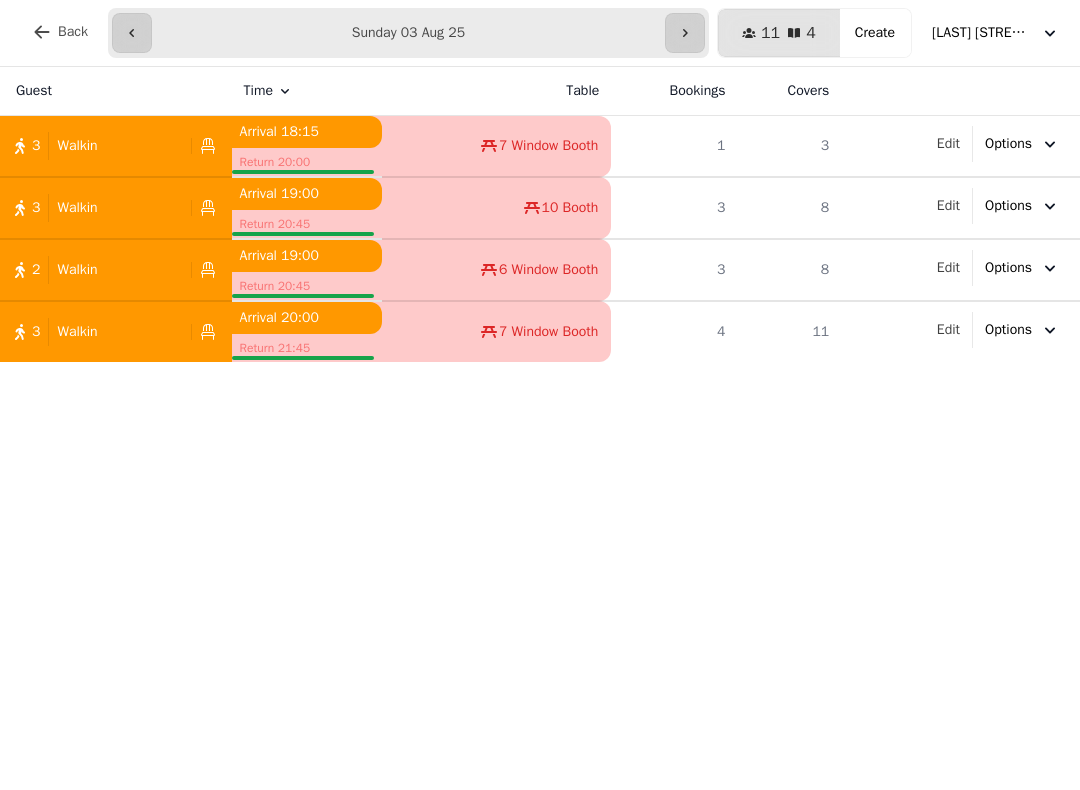click at bounding box center (685, 33) 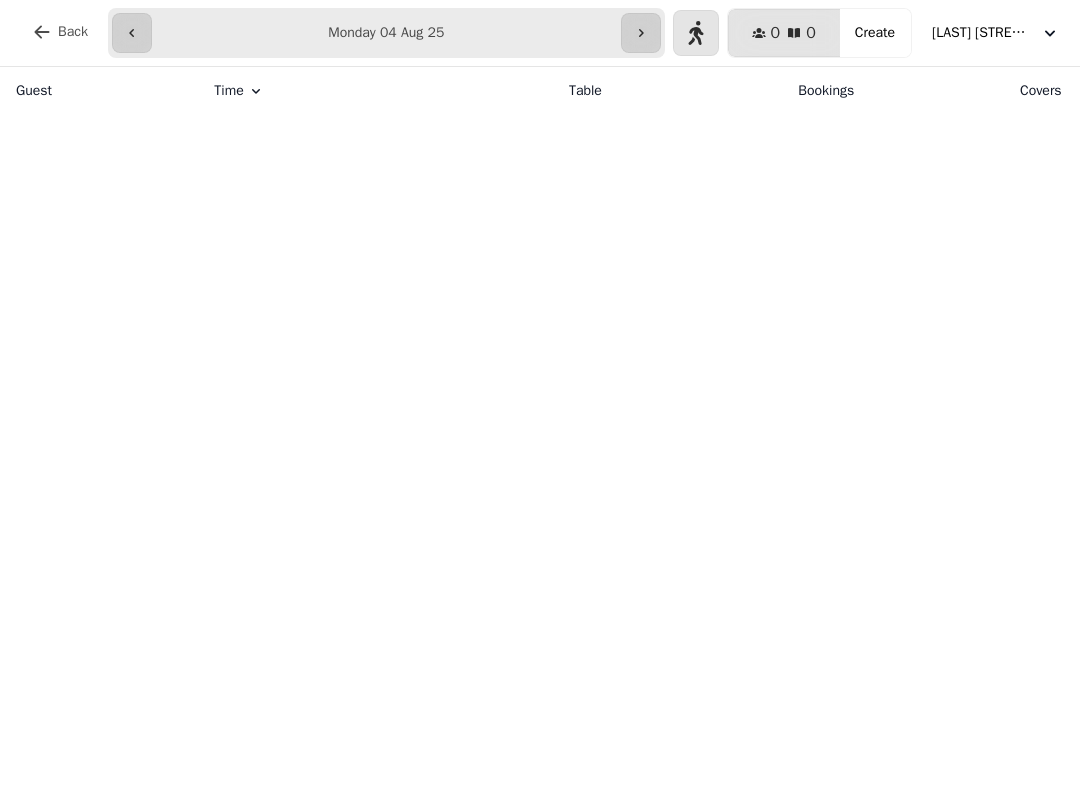click on "Guest Time Table Bookings Covers" at bounding box center [540, 428] 